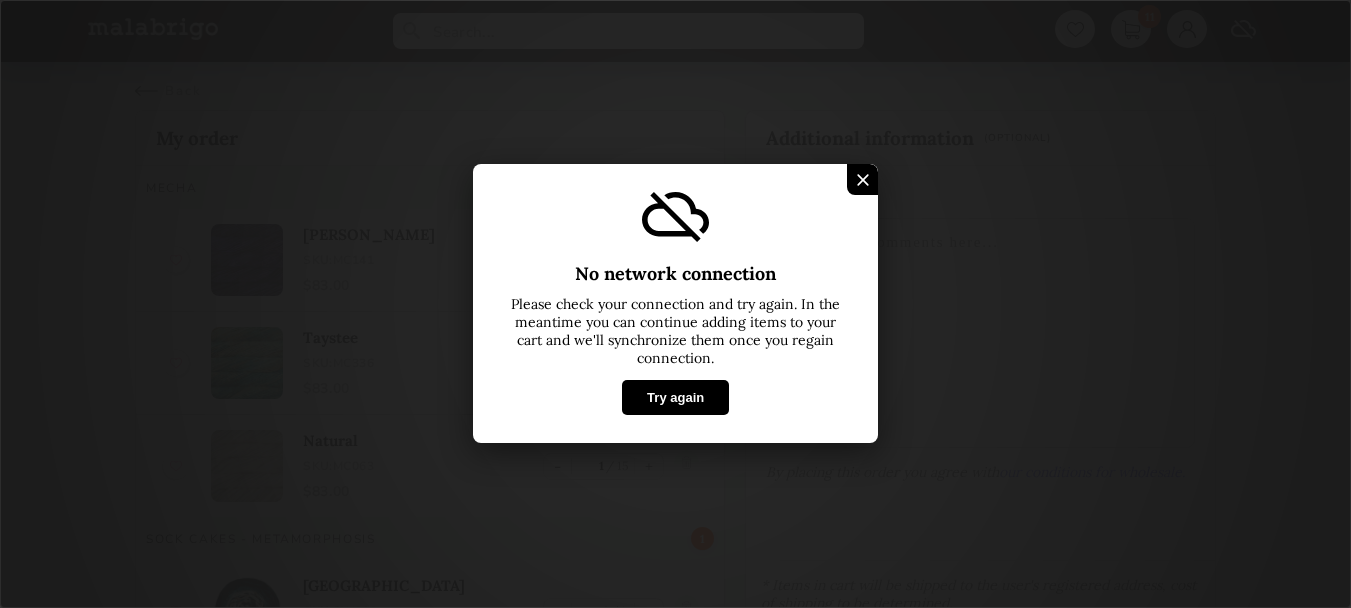 scroll, scrollTop: 0, scrollLeft: 0, axis: both 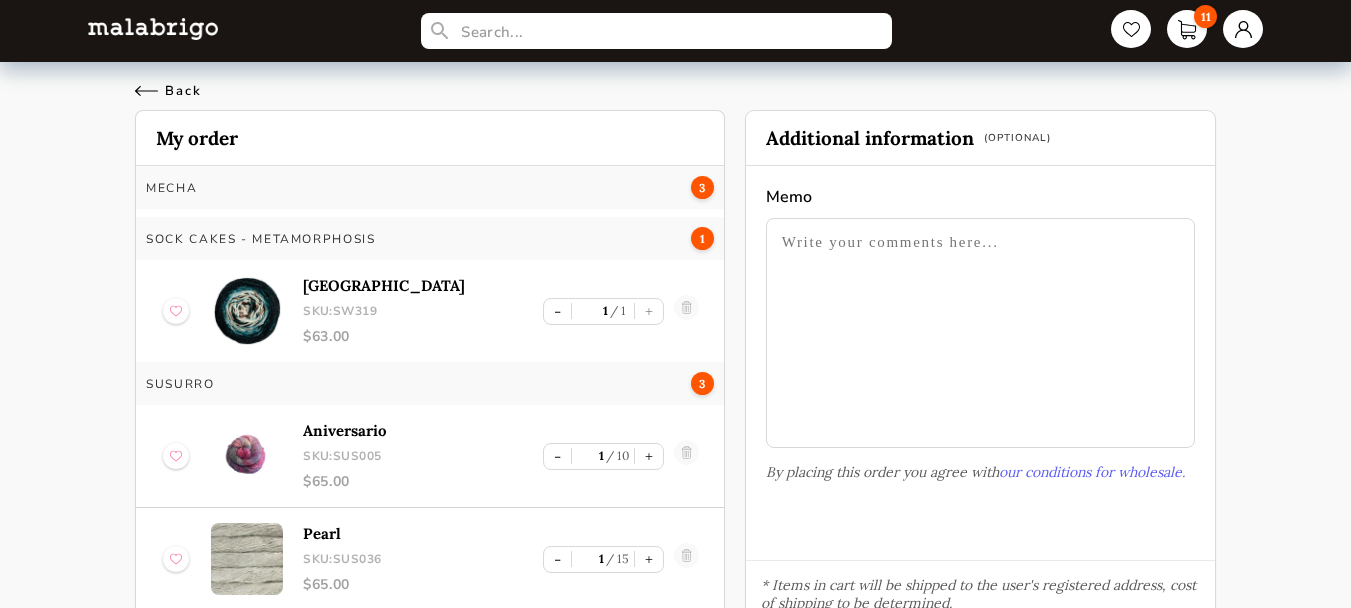 click on "Back" at bounding box center [168, 91] 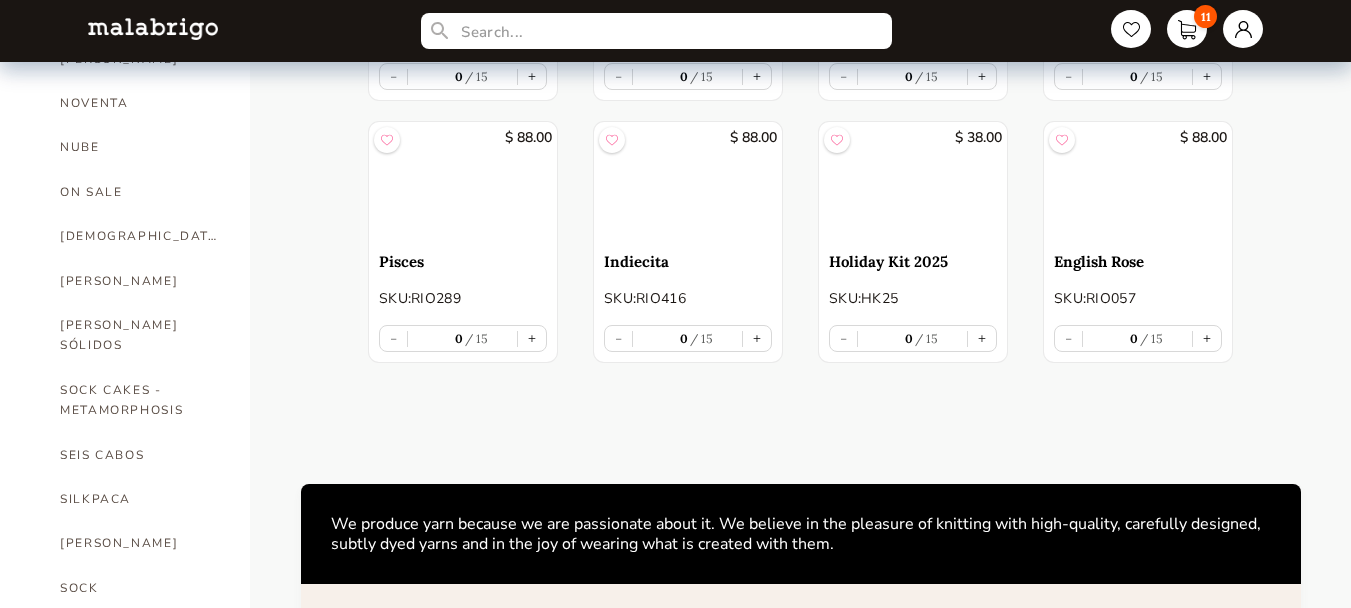 scroll, scrollTop: 1100, scrollLeft: 0, axis: vertical 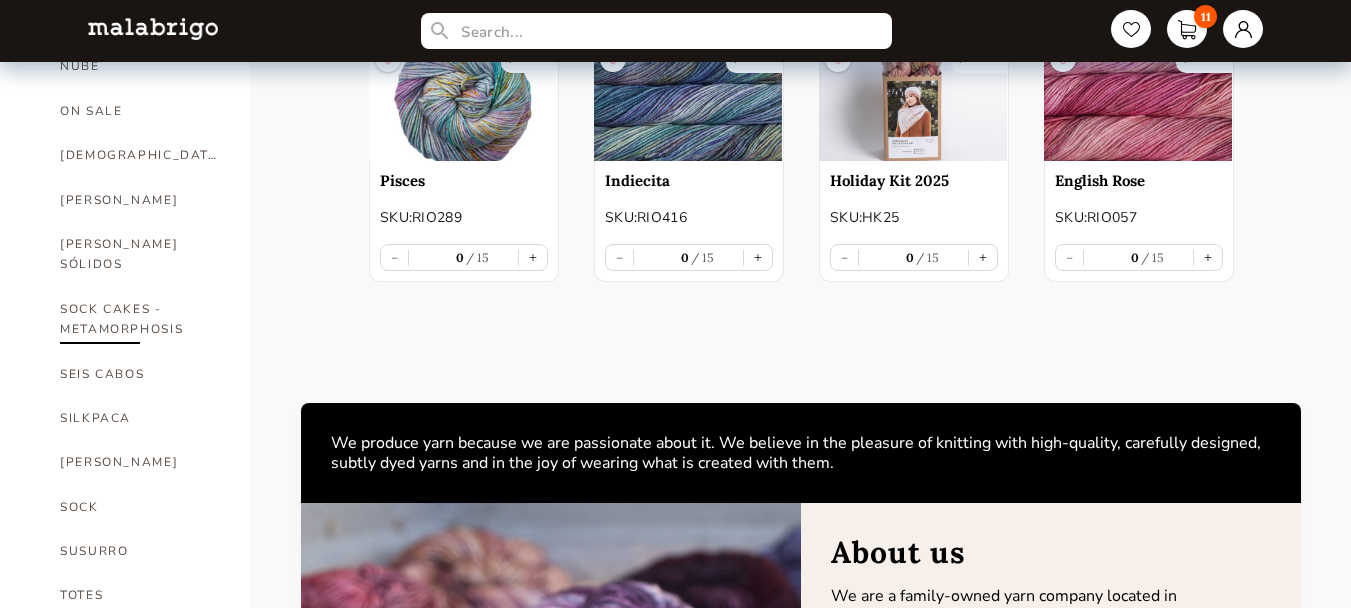 click on "SOCK CAKES - METAMORPHOSIS" at bounding box center (140, 319) 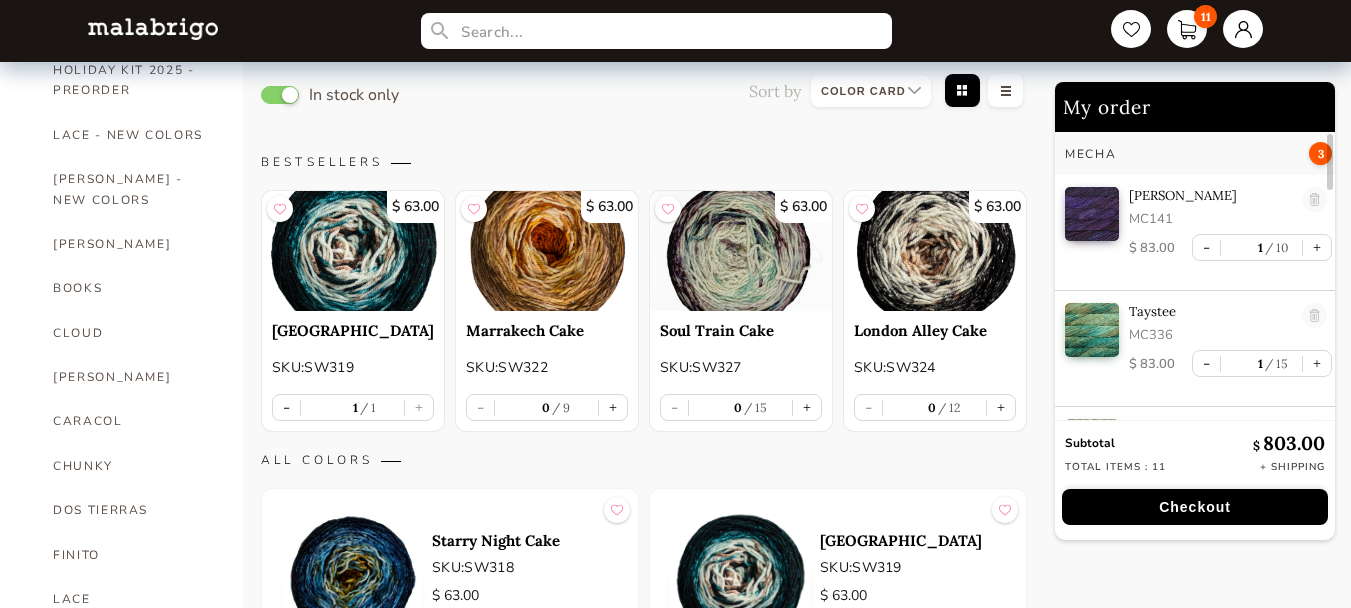 scroll, scrollTop: 300, scrollLeft: 0, axis: vertical 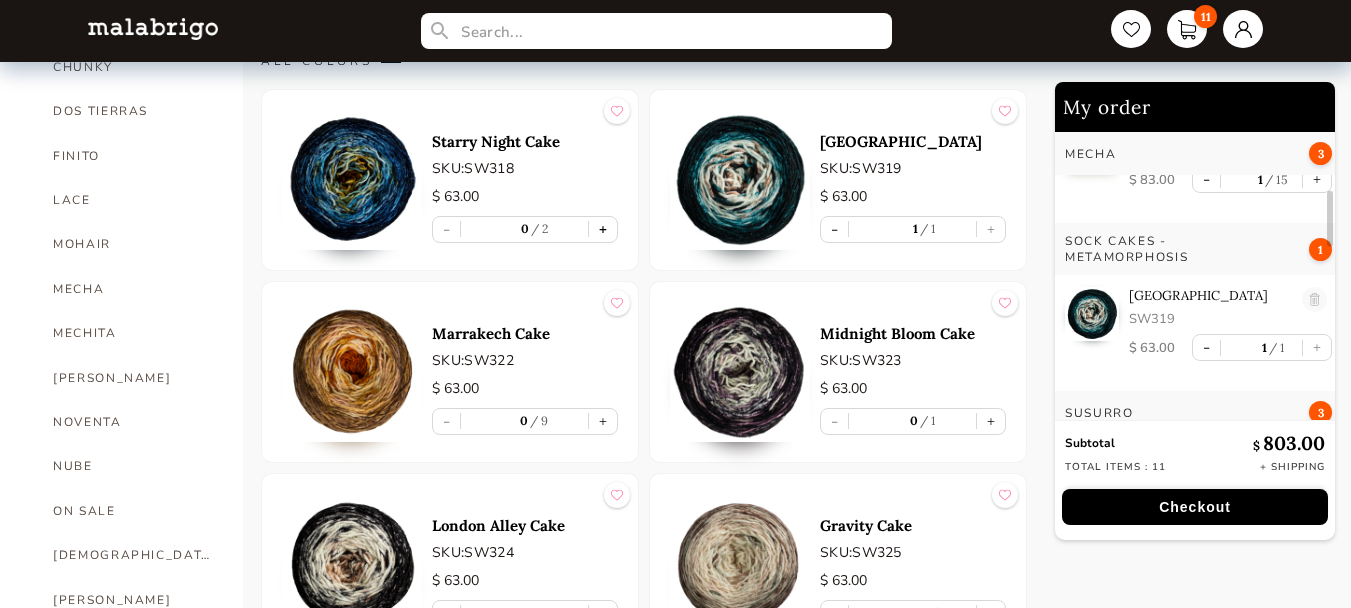 click on "+" at bounding box center [603, 229] 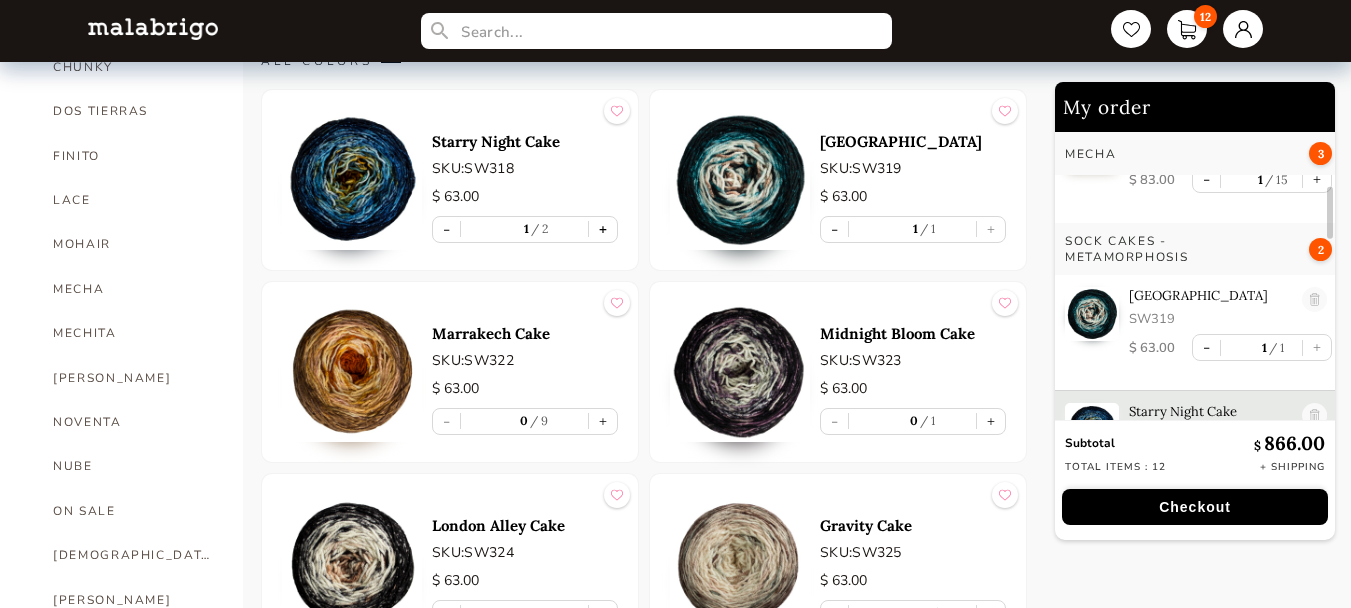 scroll, scrollTop: 363, scrollLeft: 0, axis: vertical 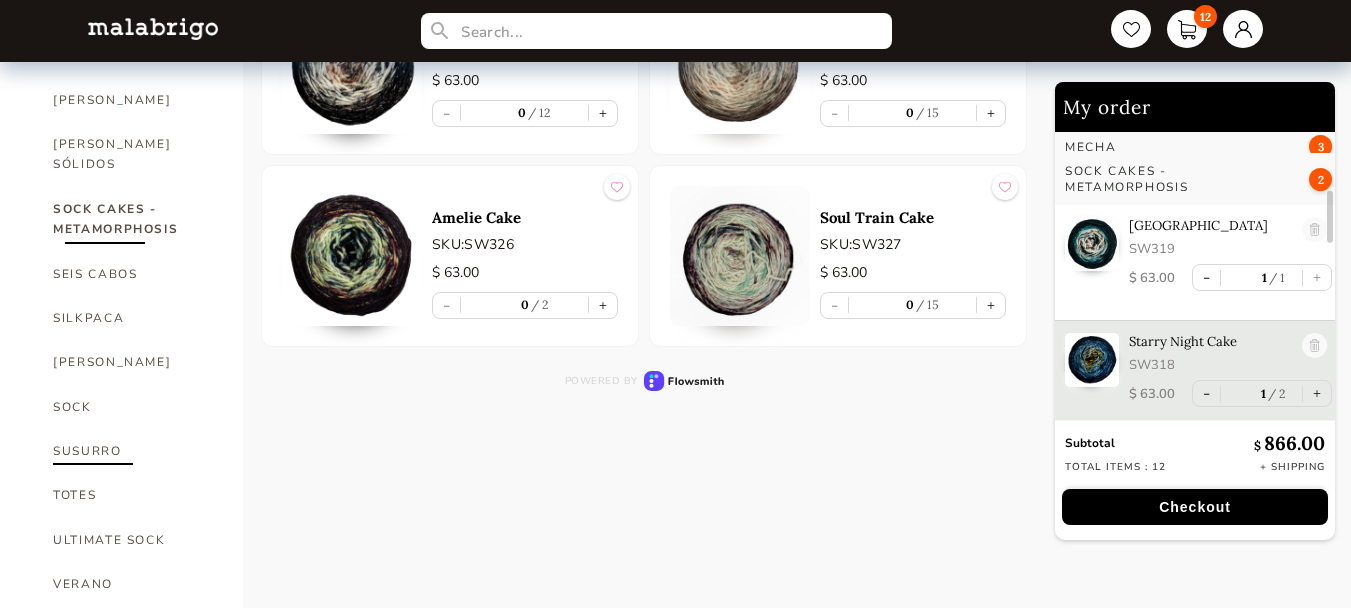 click on "SUSURRO" at bounding box center [133, 451] 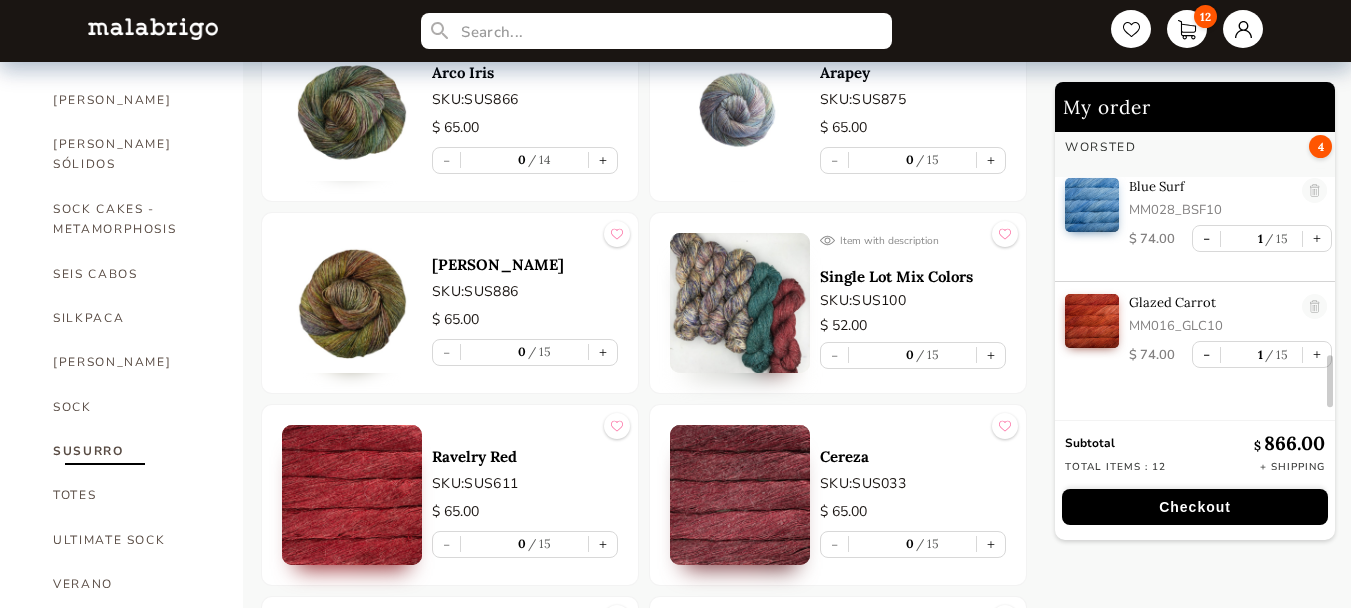 scroll, scrollTop: 1322, scrollLeft: 0, axis: vertical 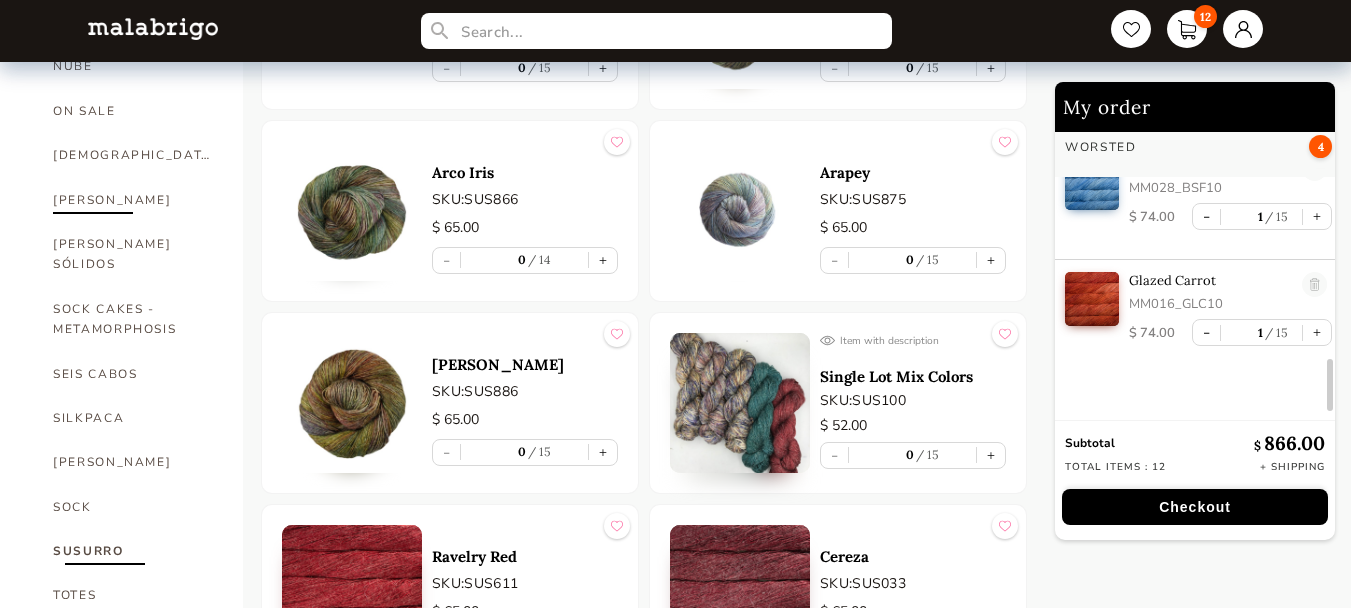 click on "[PERSON_NAME]" at bounding box center (133, 200) 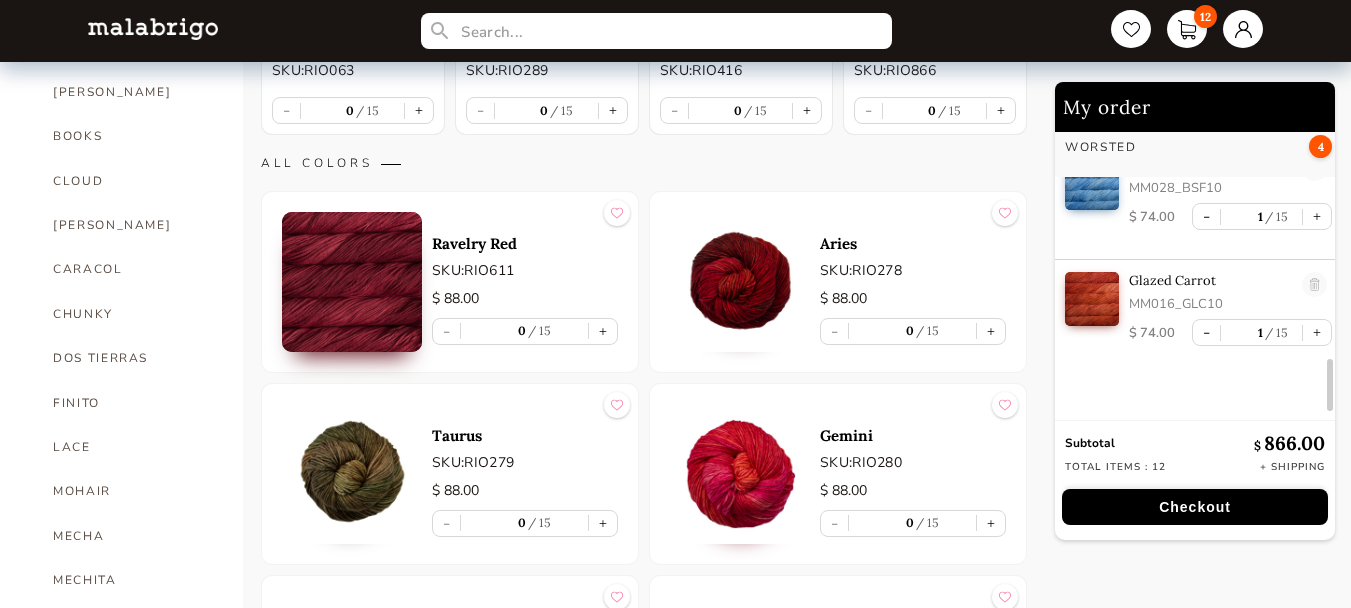 scroll, scrollTop: 500, scrollLeft: 0, axis: vertical 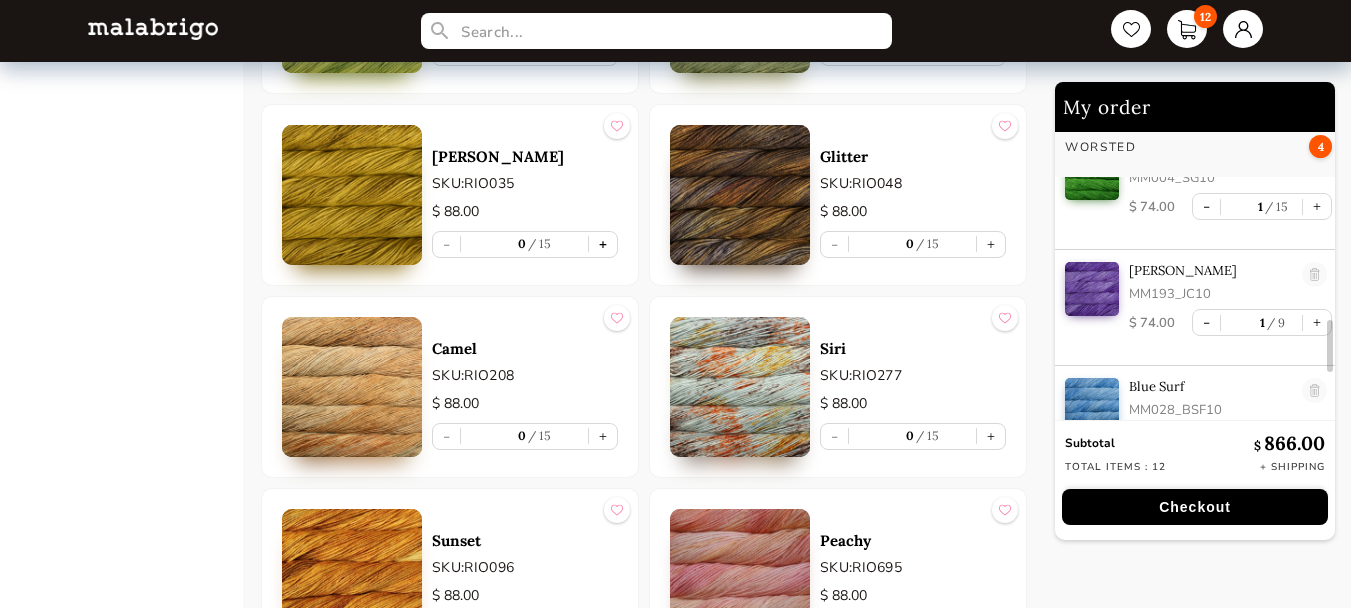 click on "+" at bounding box center (603, 244) 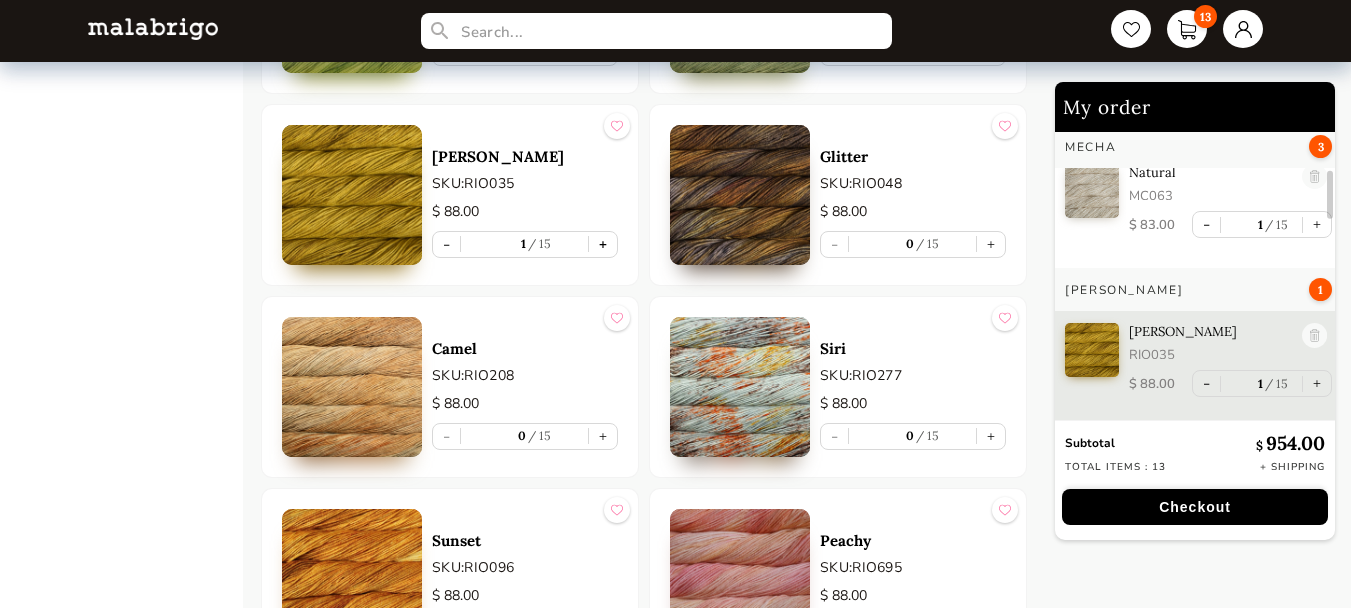 scroll, scrollTop: 238, scrollLeft: 0, axis: vertical 